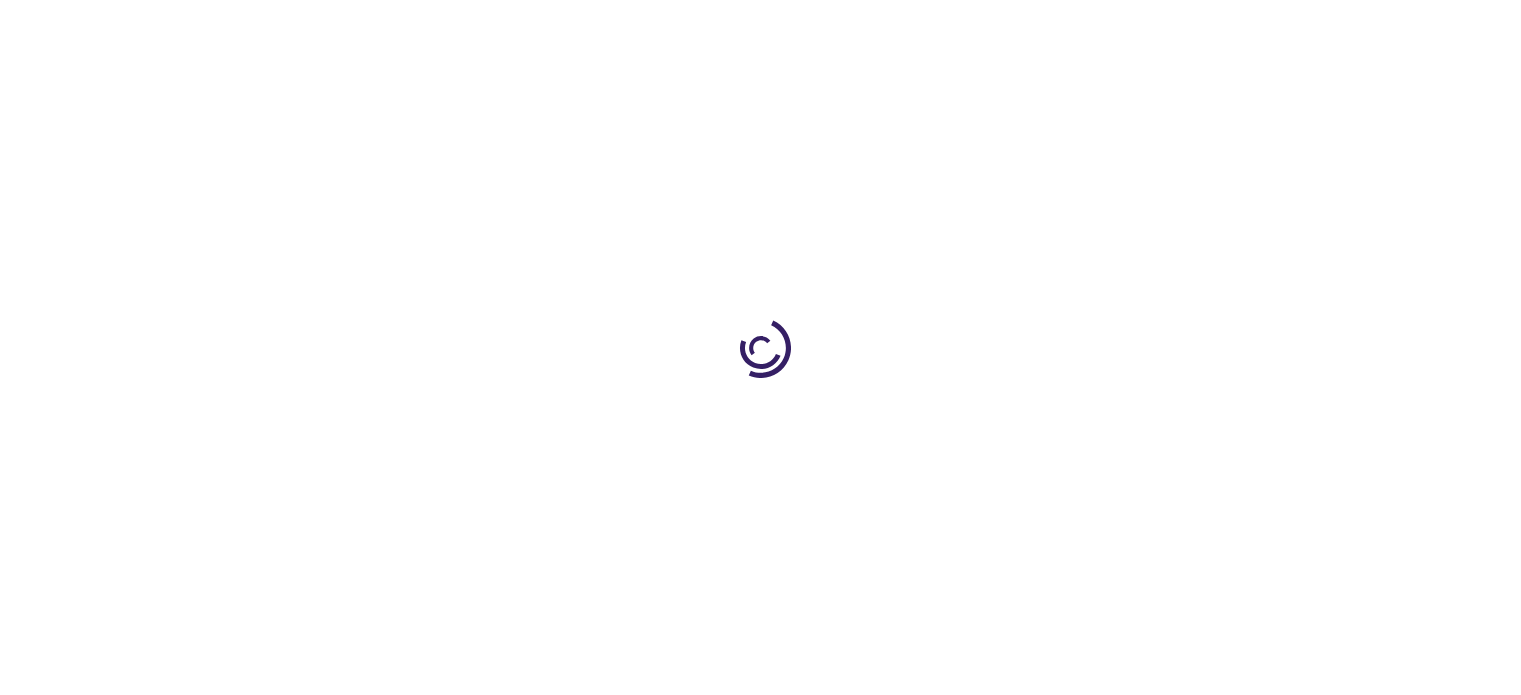 scroll, scrollTop: 0, scrollLeft: 0, axis: both 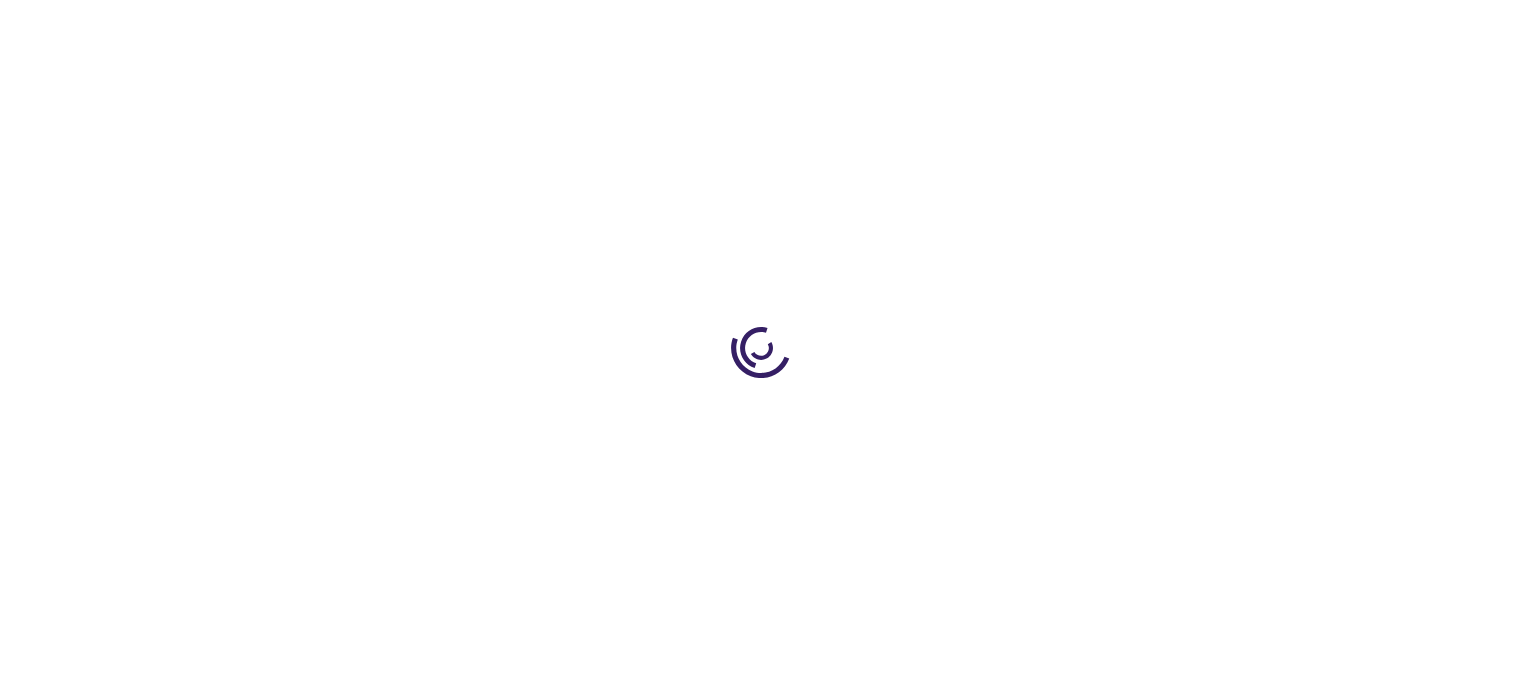 type on "1" 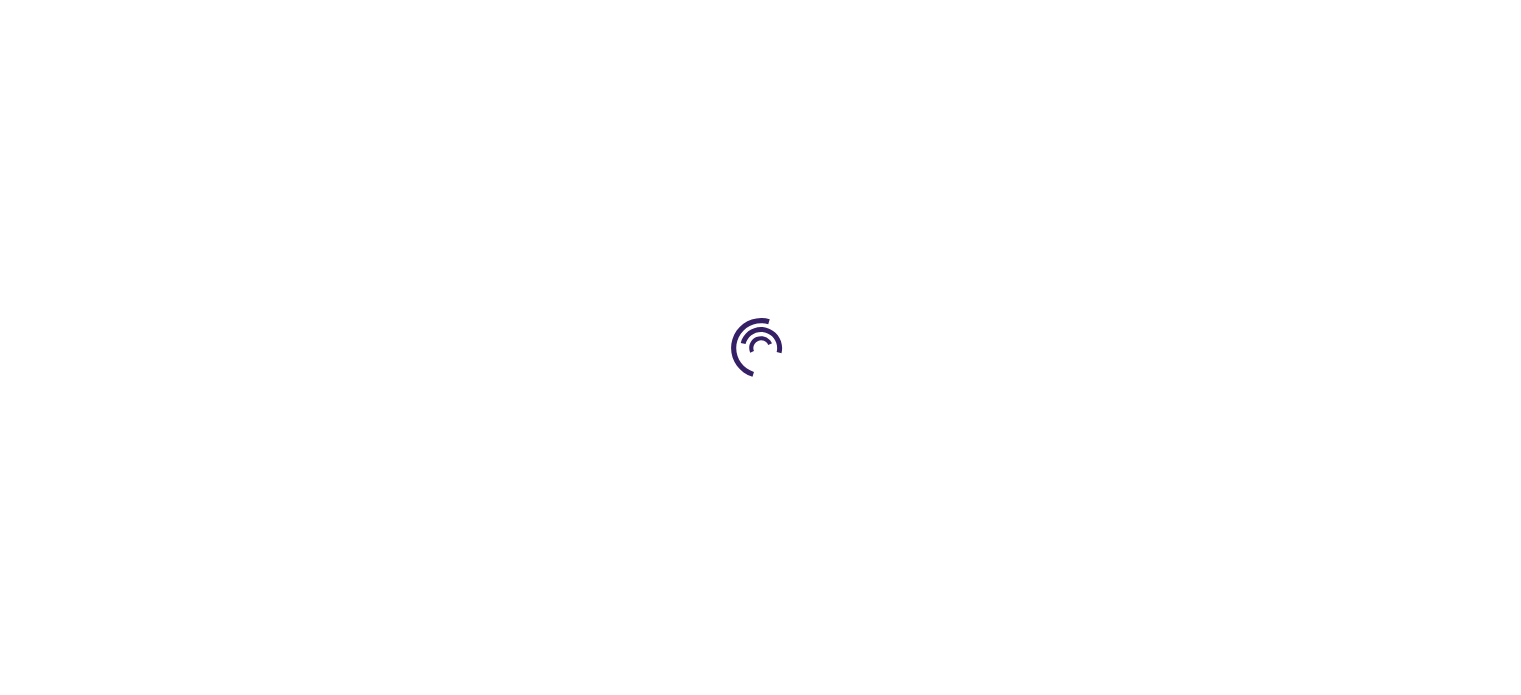 scroll, scrollTop: 0, scrollLeft: 0, axis: both 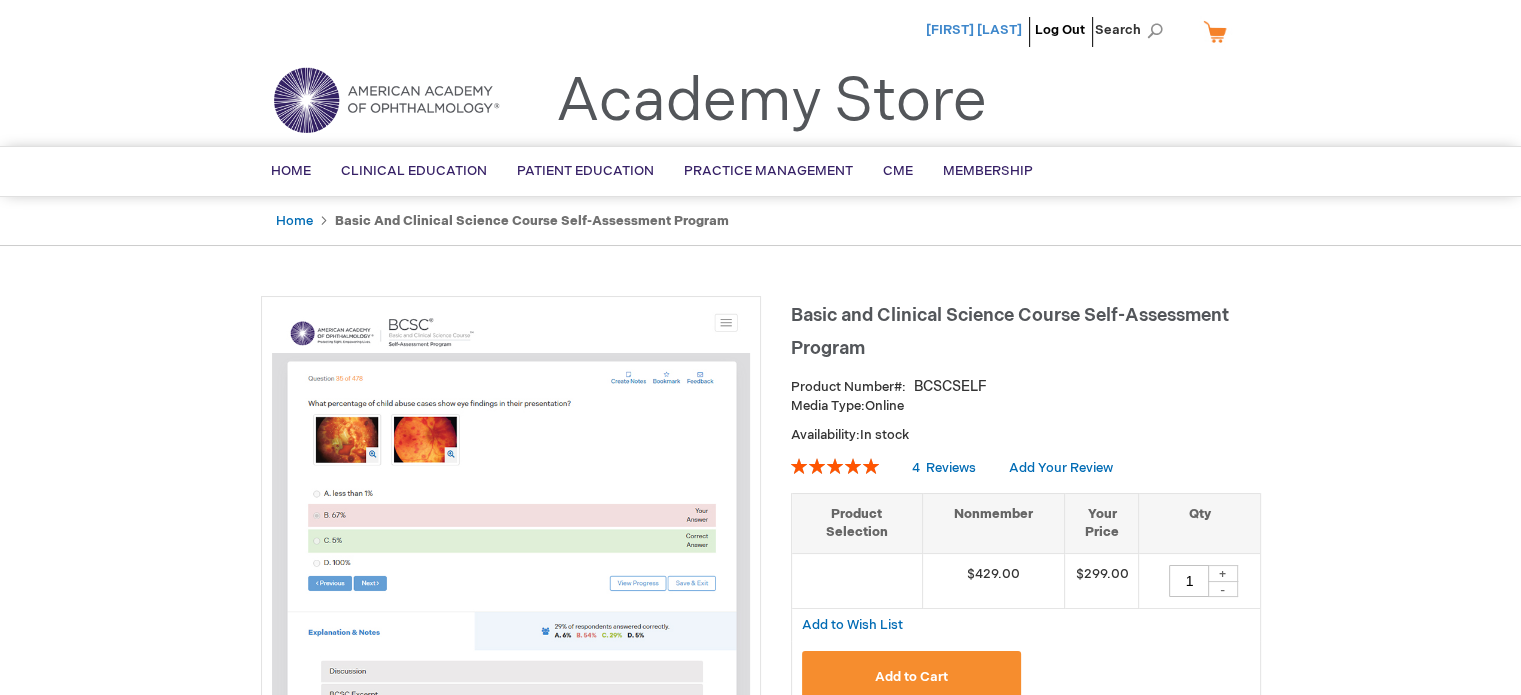 click on "[NAME] [LAST]" at bounding box center (974, 30) 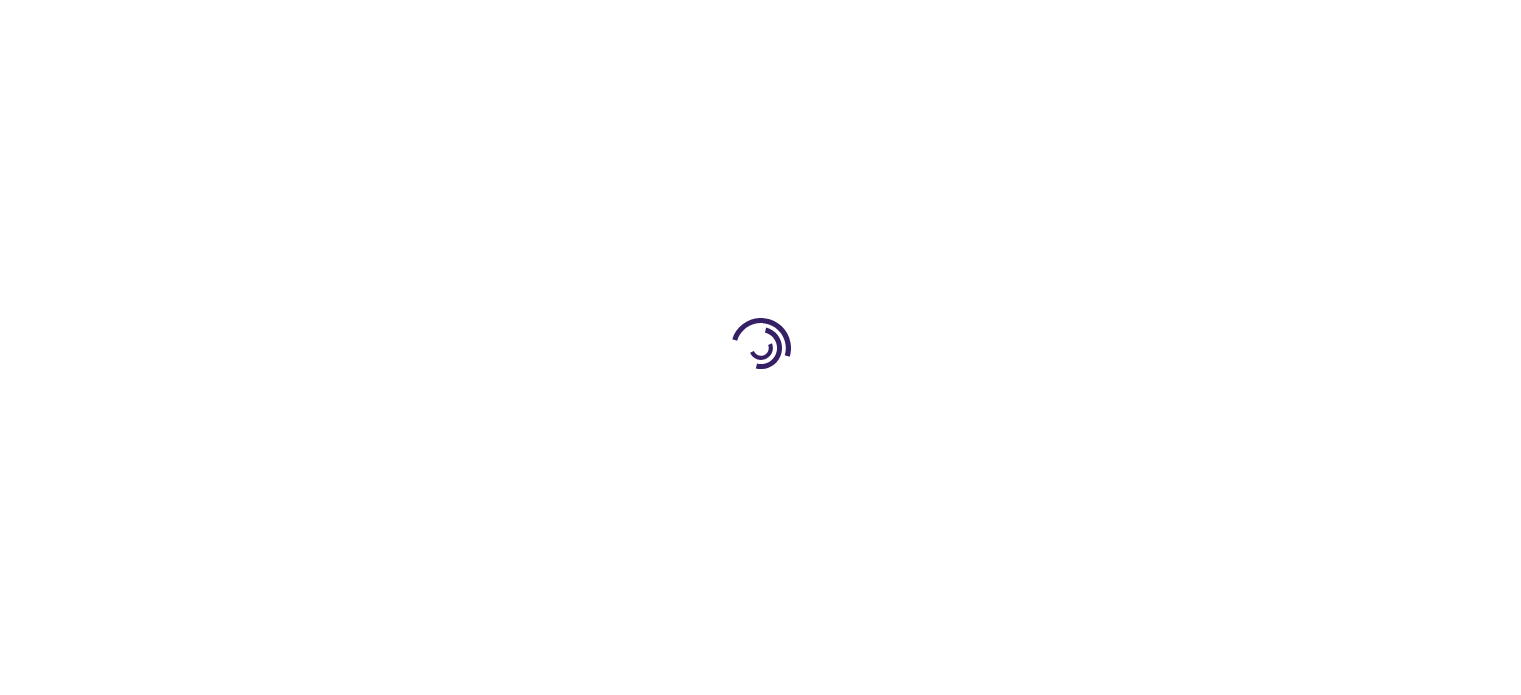 scroll, scrollTop: 0, scrollLeft: 0, axis: both 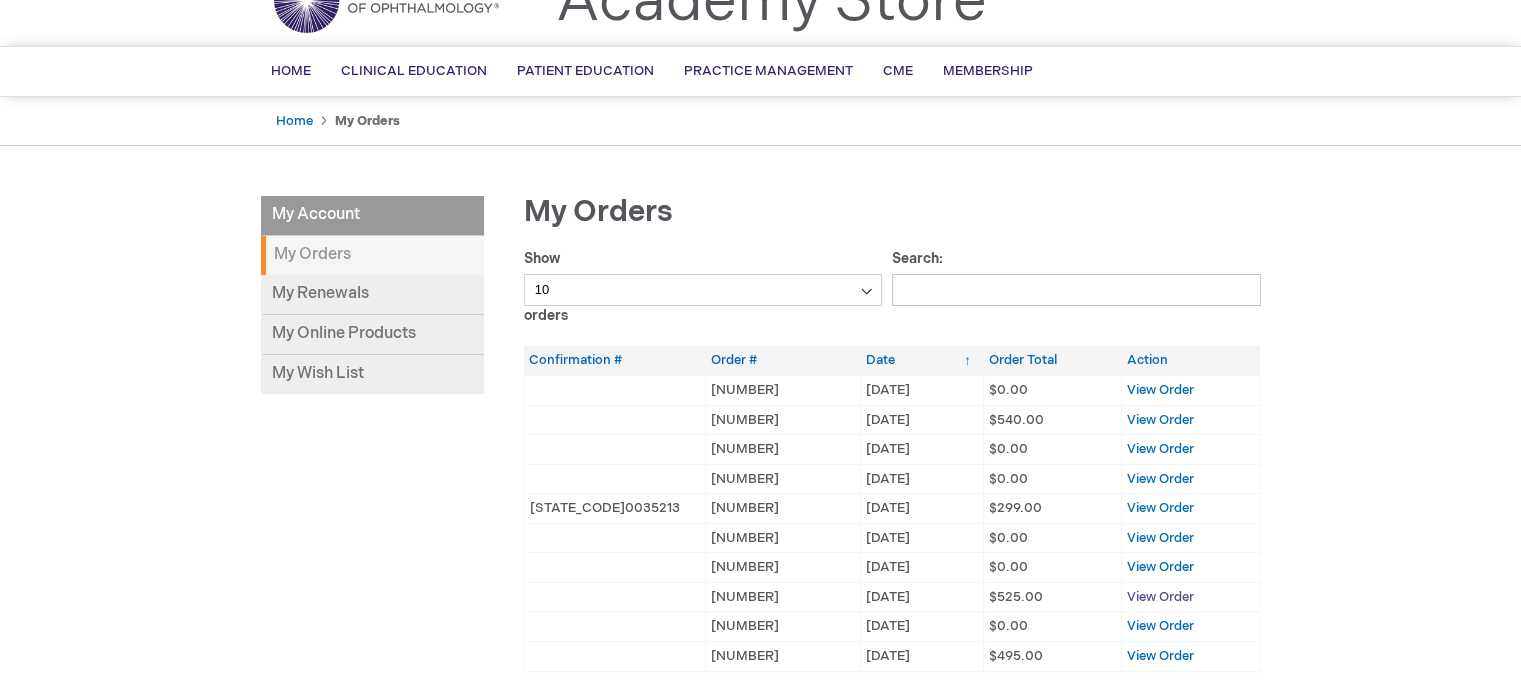 click on "View Order" at bounding box center [1160, 597] 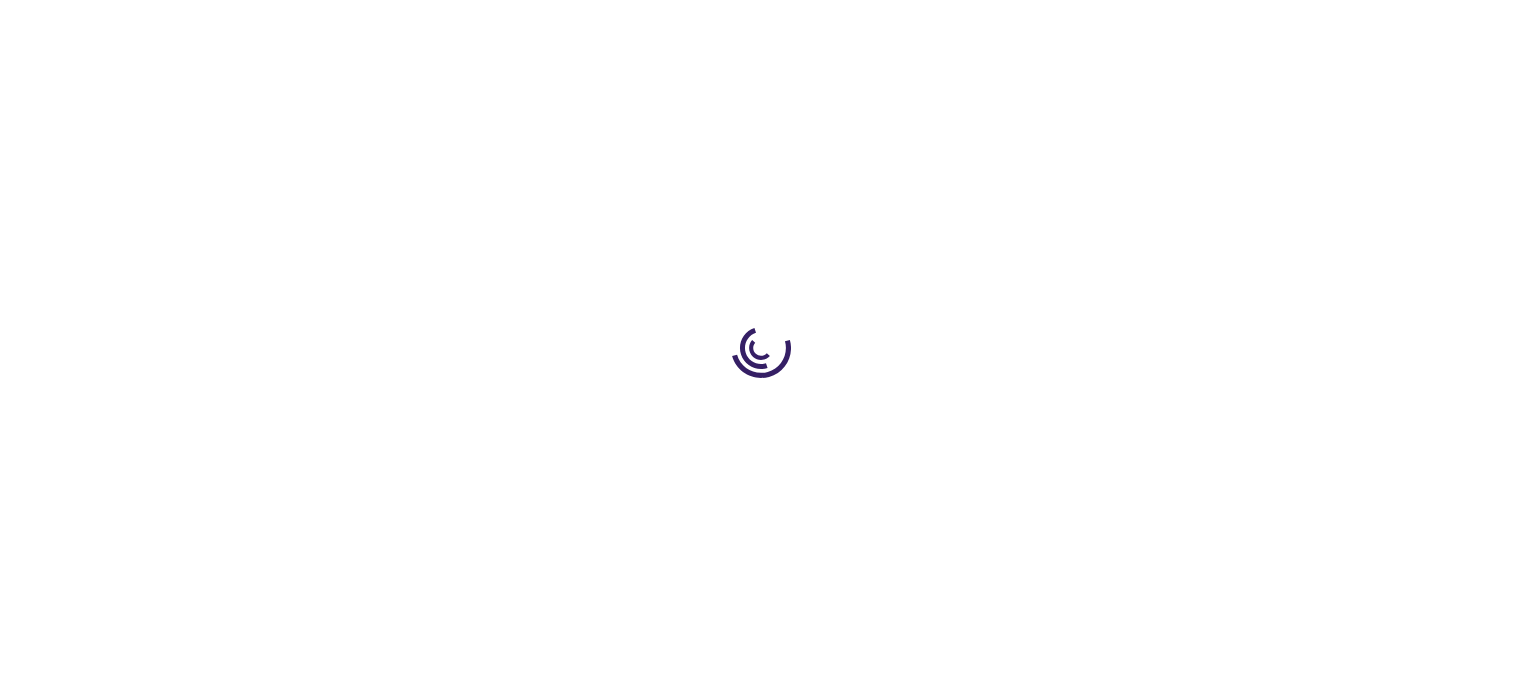 scroll, scrollTop: 0, scrollLeft: 0, axis: both 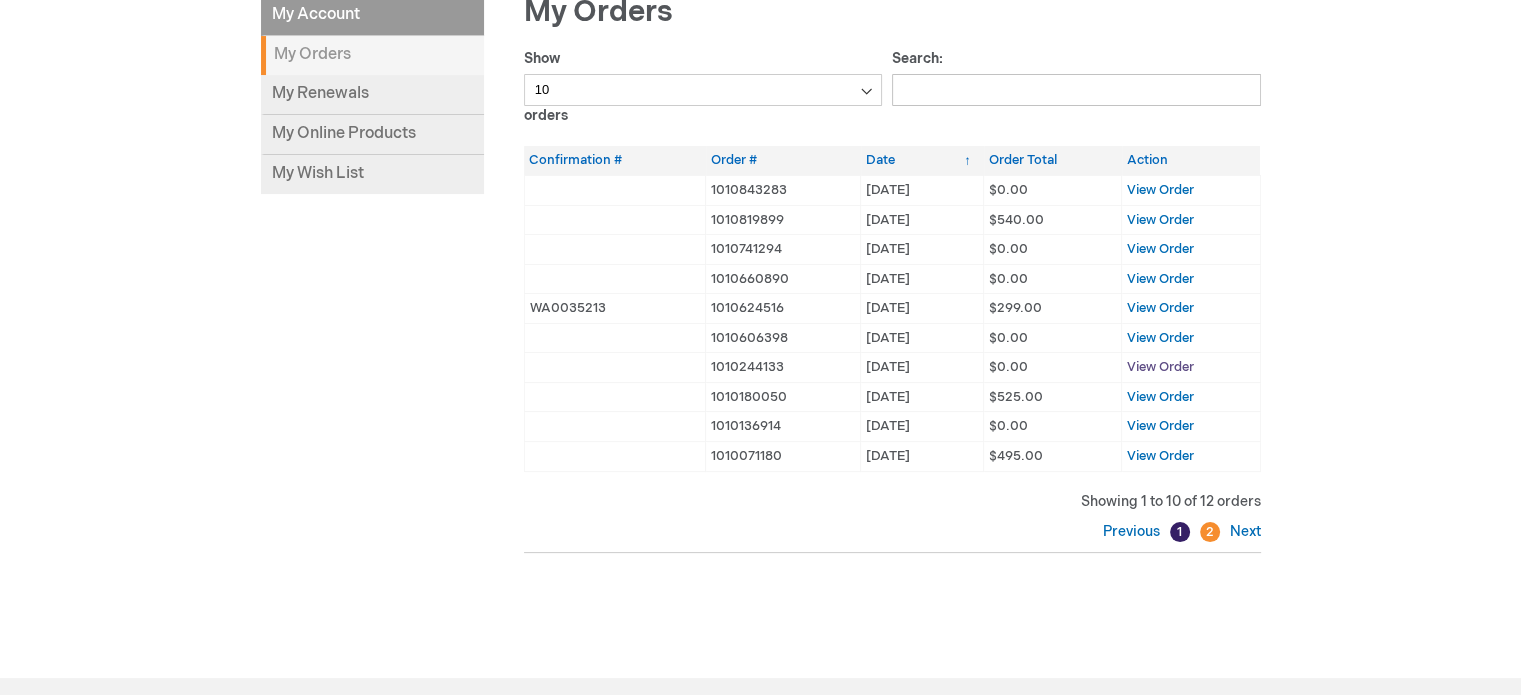click on "View Order" at bounding box center (1160, 367) 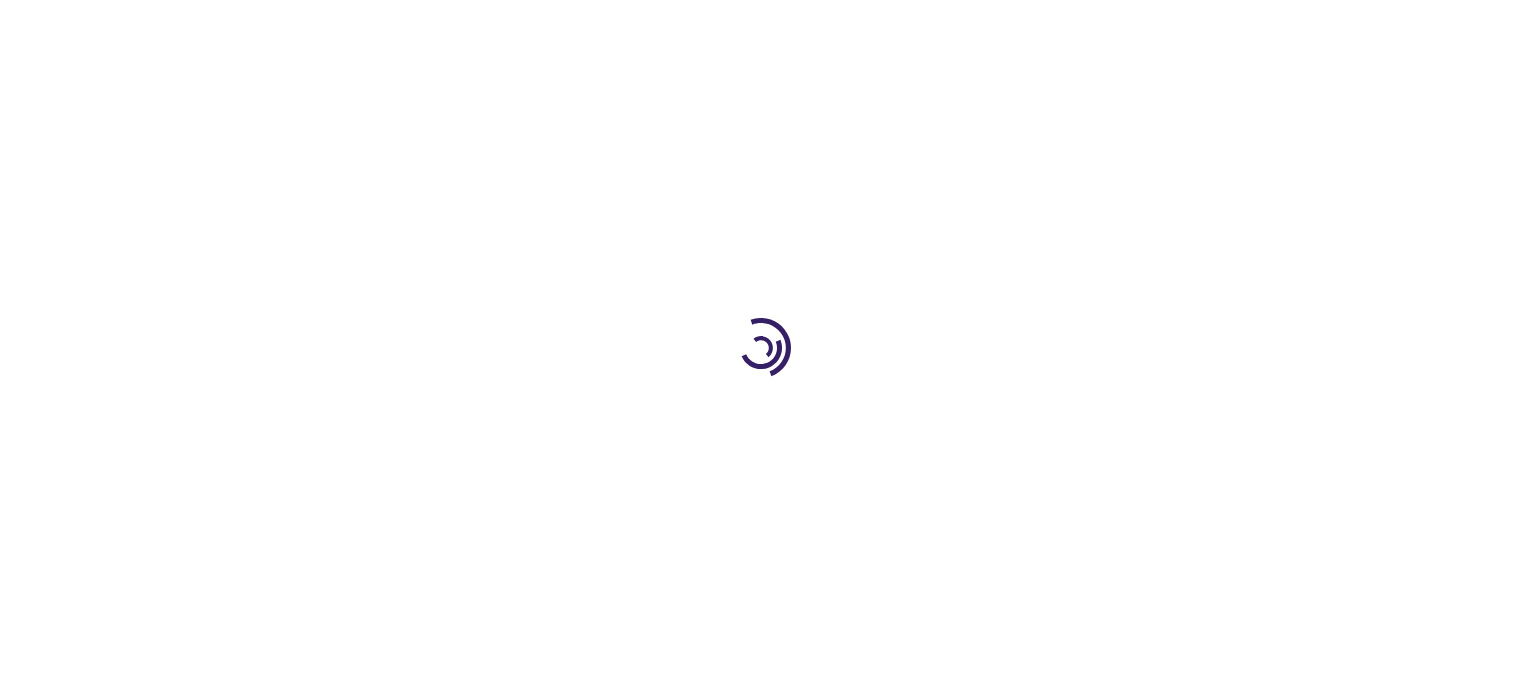 scroll, scrollTop: 0, scrollLeft: 0, axis: both 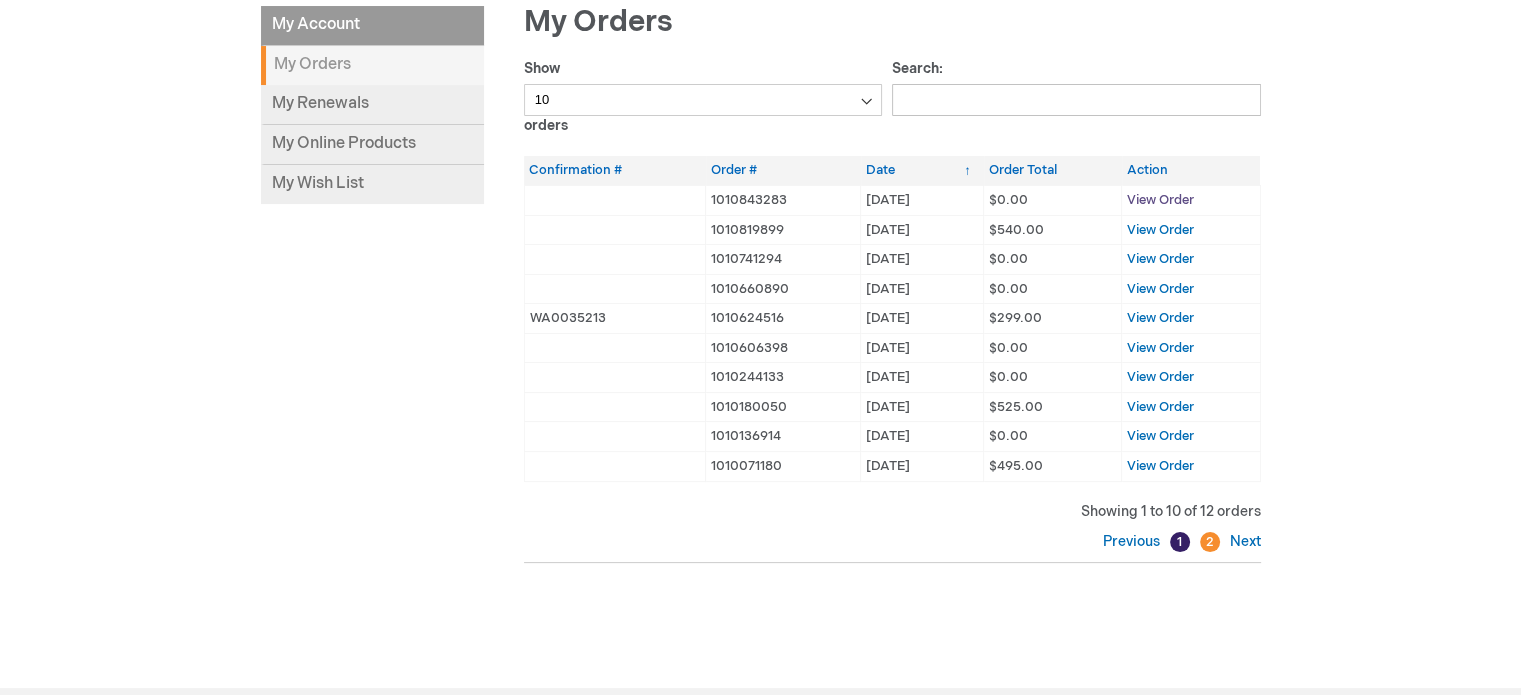 click on "View Order" at bounding box center (1160, 200) 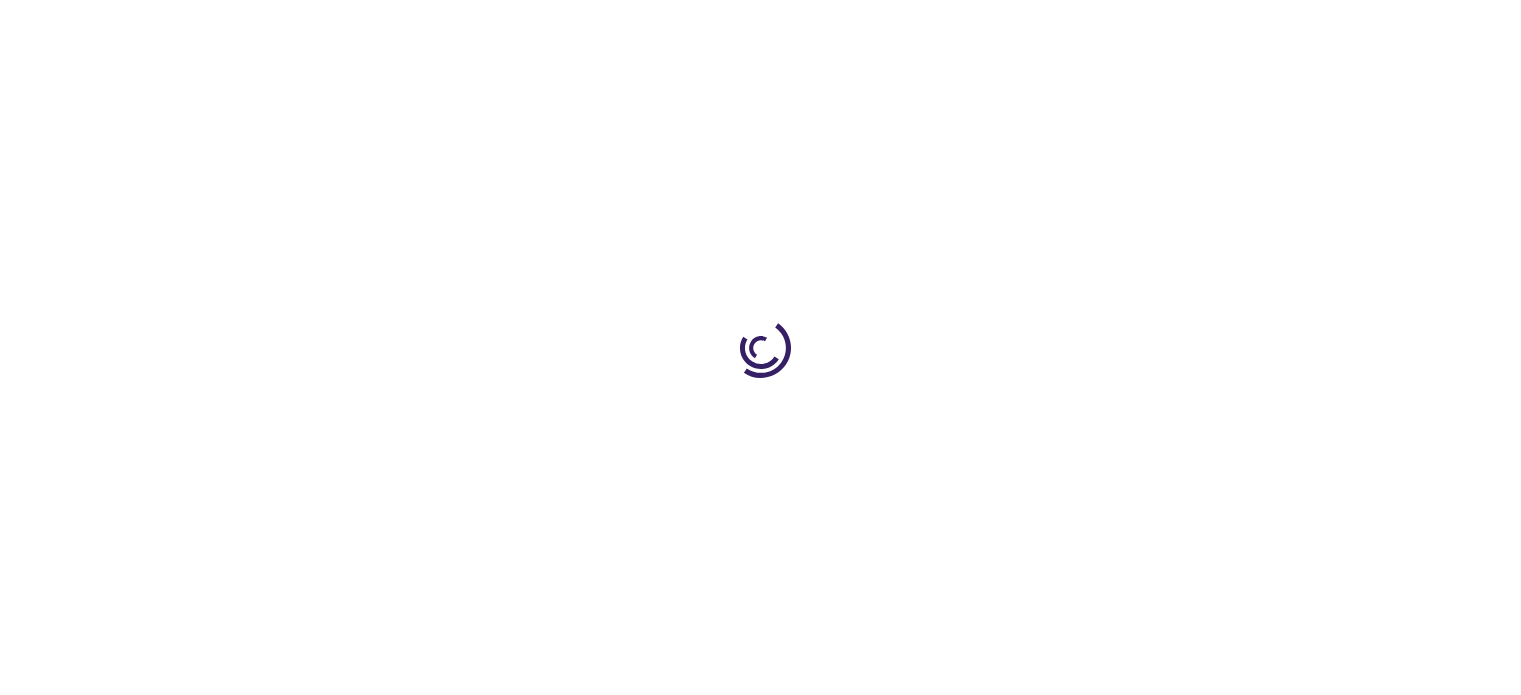 scroll, scrollTop: 0, scrollLeft: 0, axis: both 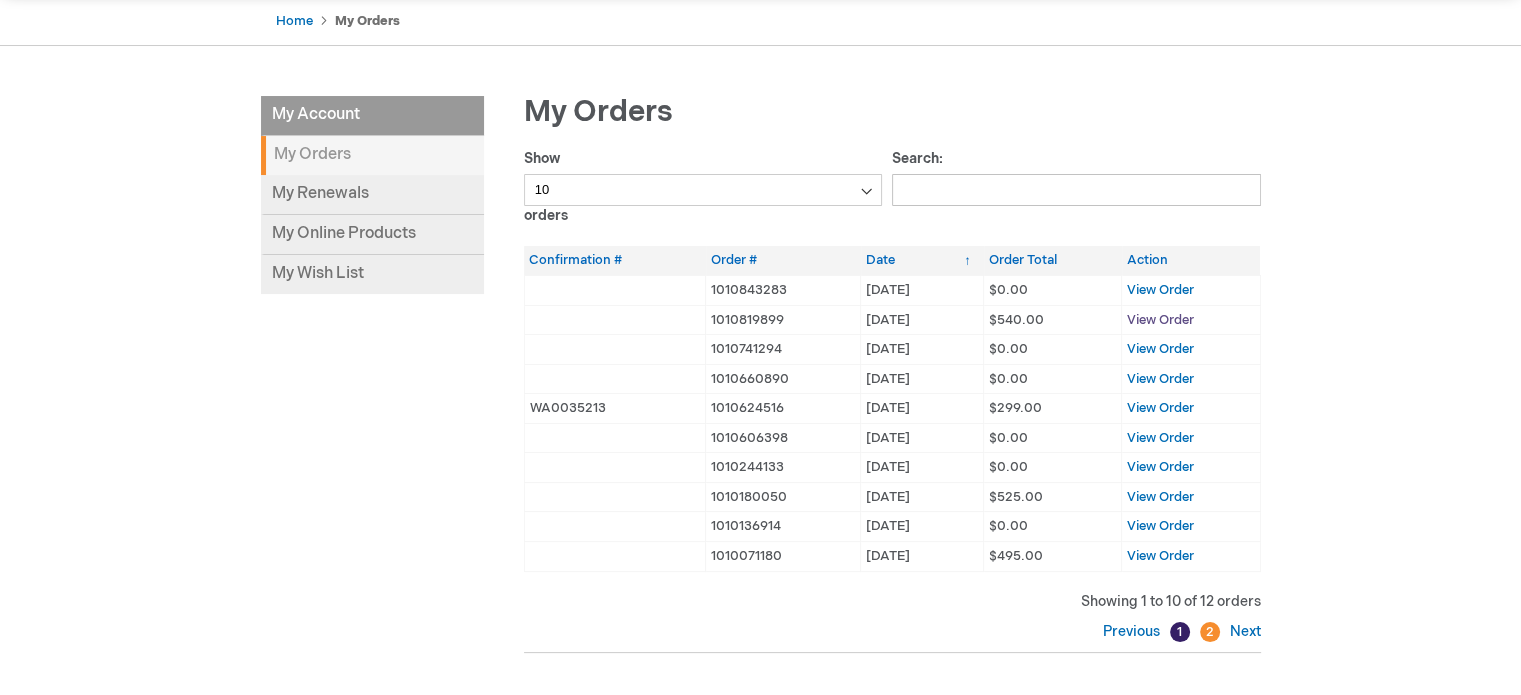 click on "View Order" at bounding box center (1160, 320) 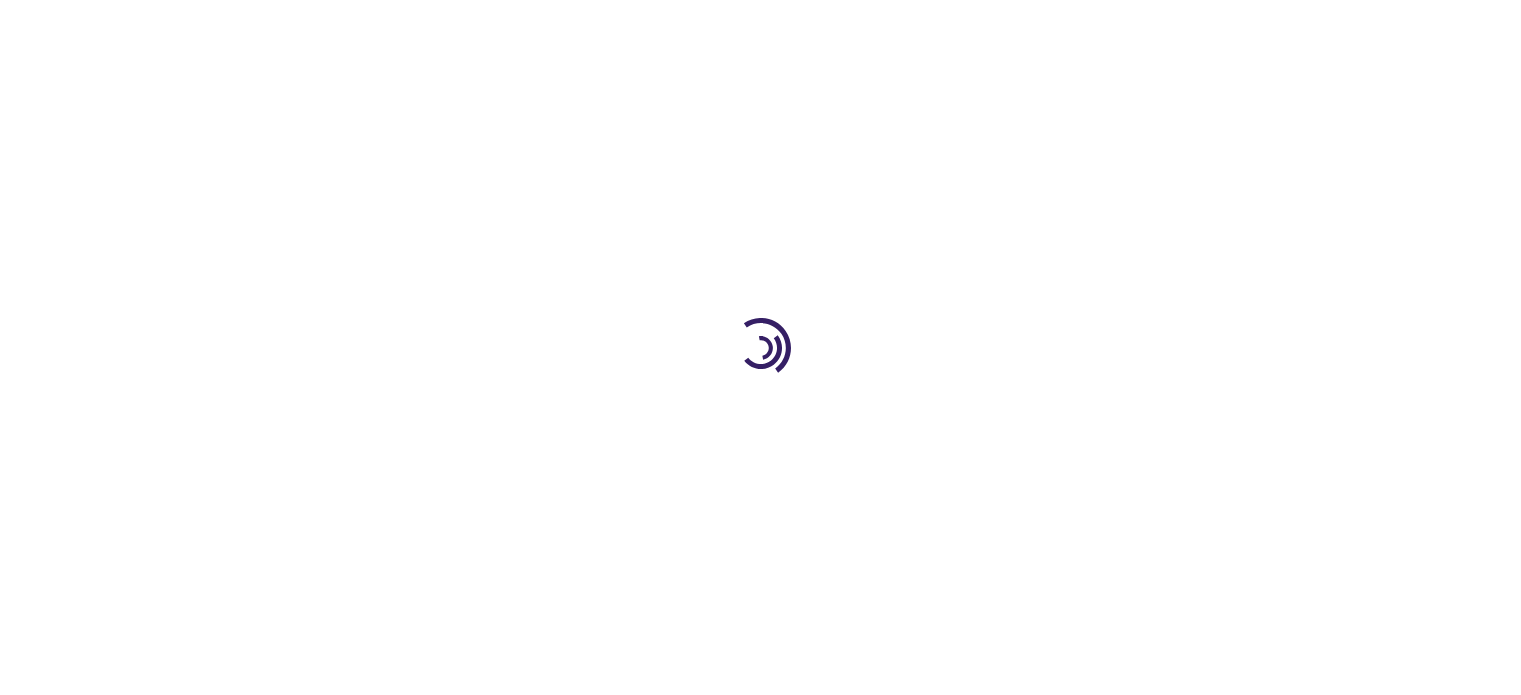 scroll, scrollTop: 0, scrollLeft: 0, axis: both 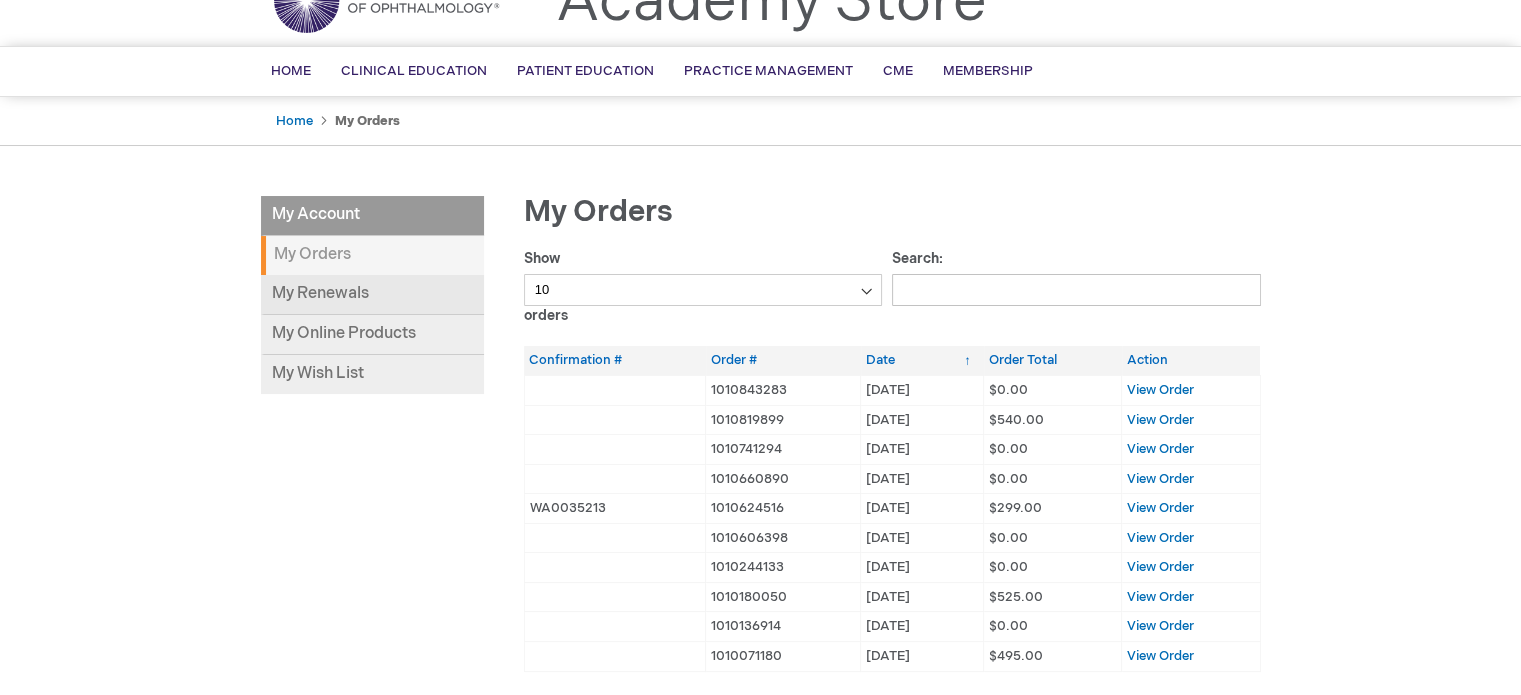 click on "My Renewals" at bounding box center (372, 295) 